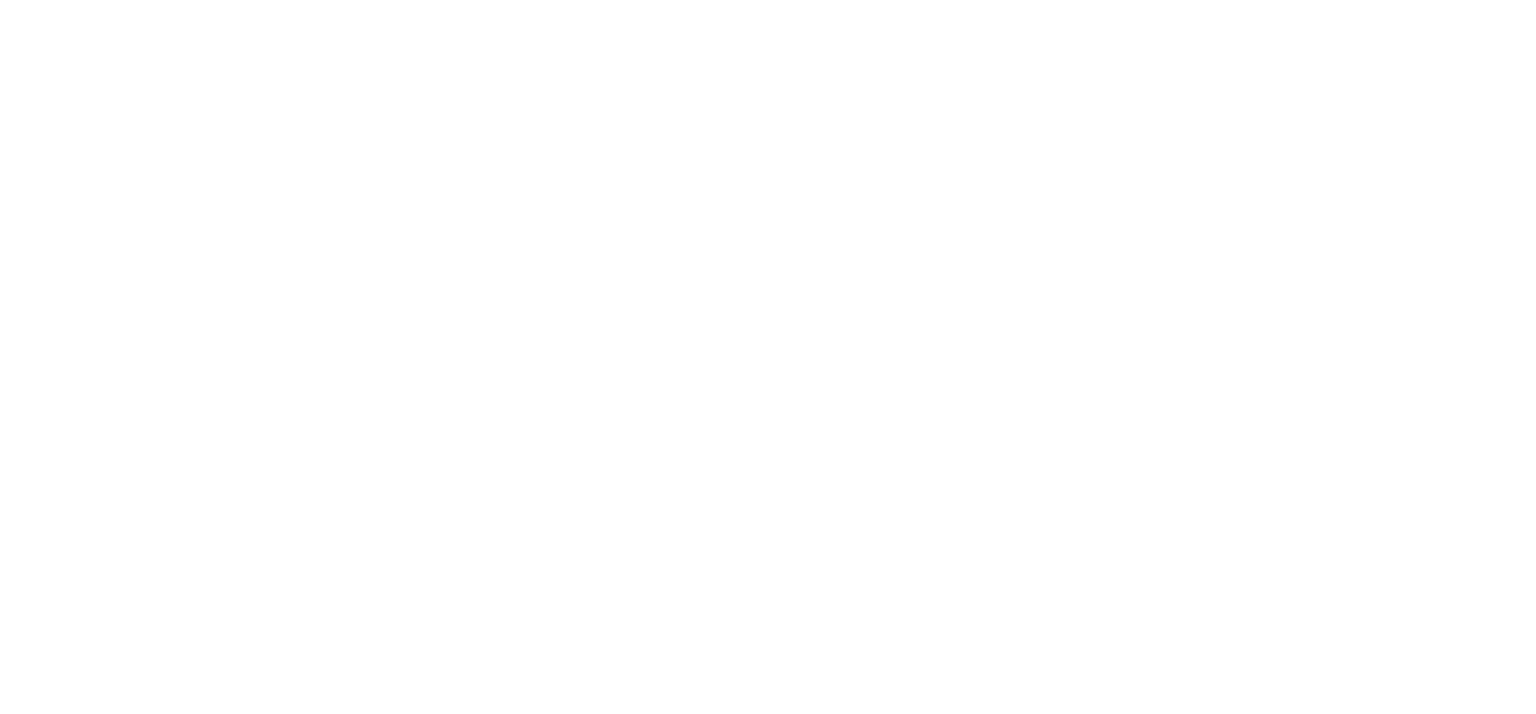 scroll, scrollTop: 0, scrollLeft: 0, axis: both 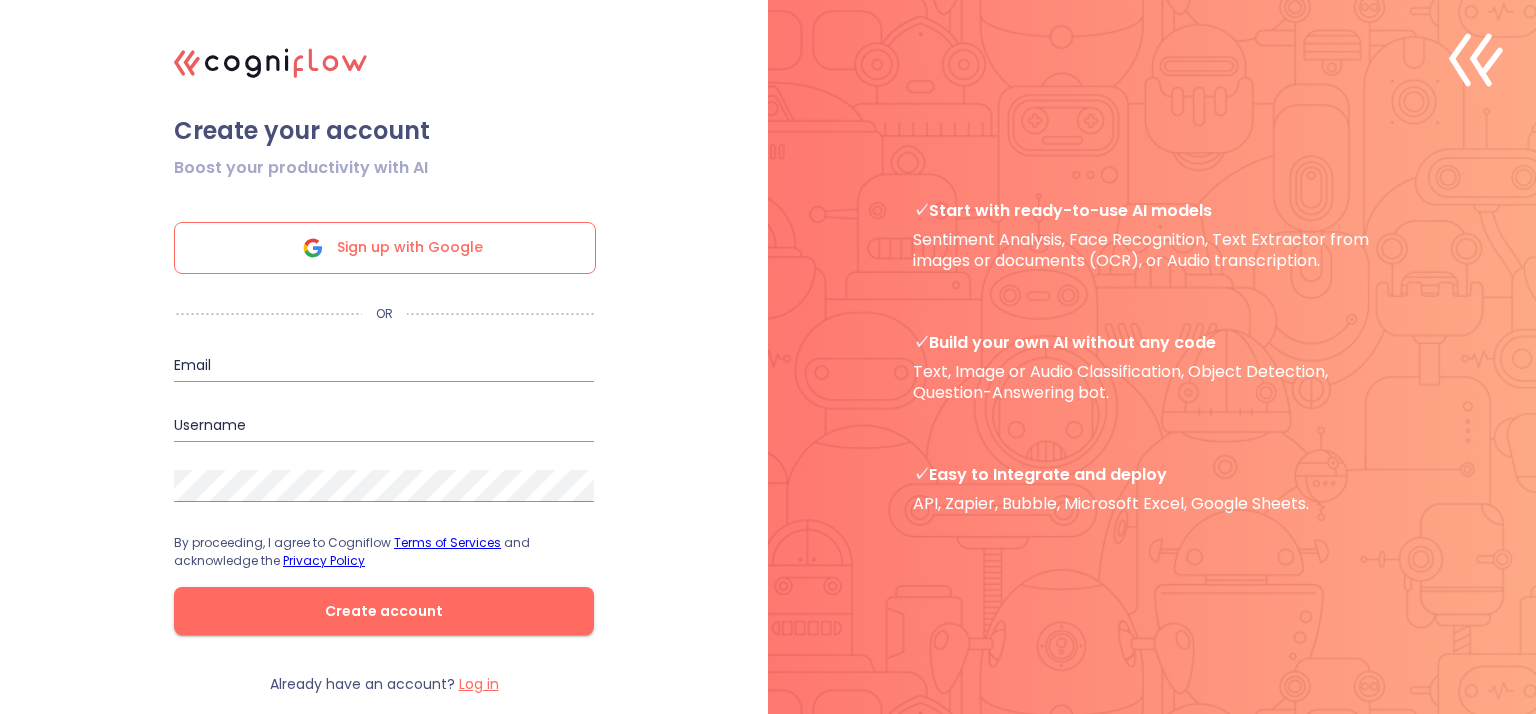 click 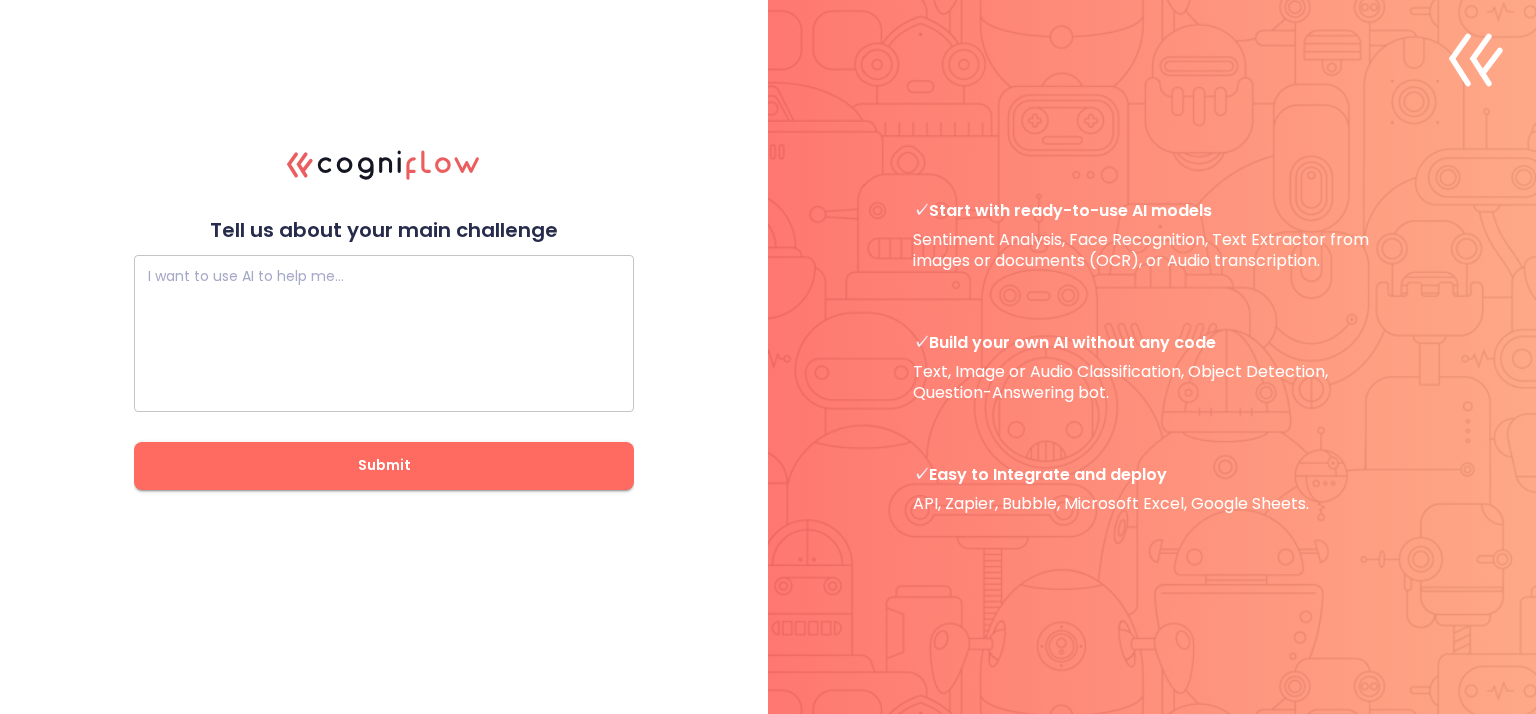 click at bounding box center (384, 333) 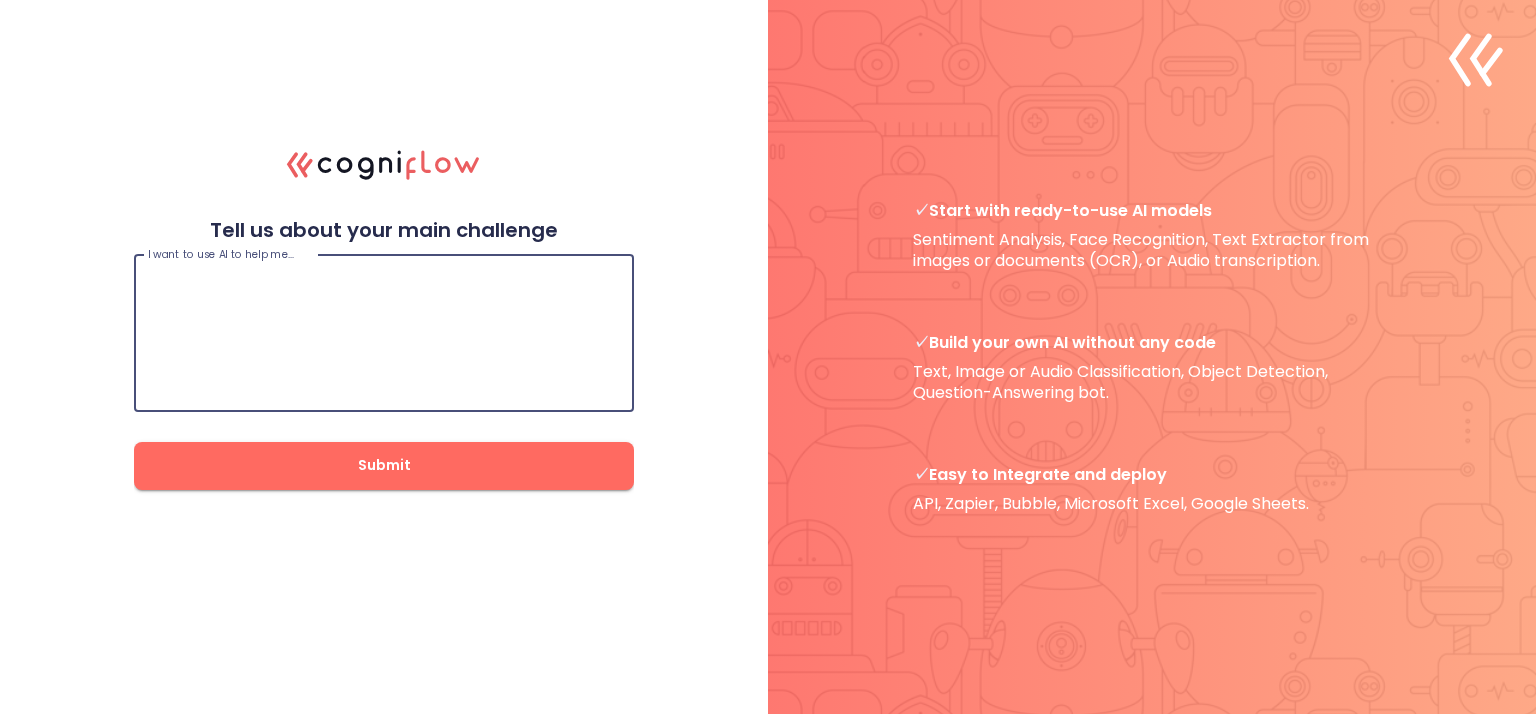 click at bounding box center (384, 333) 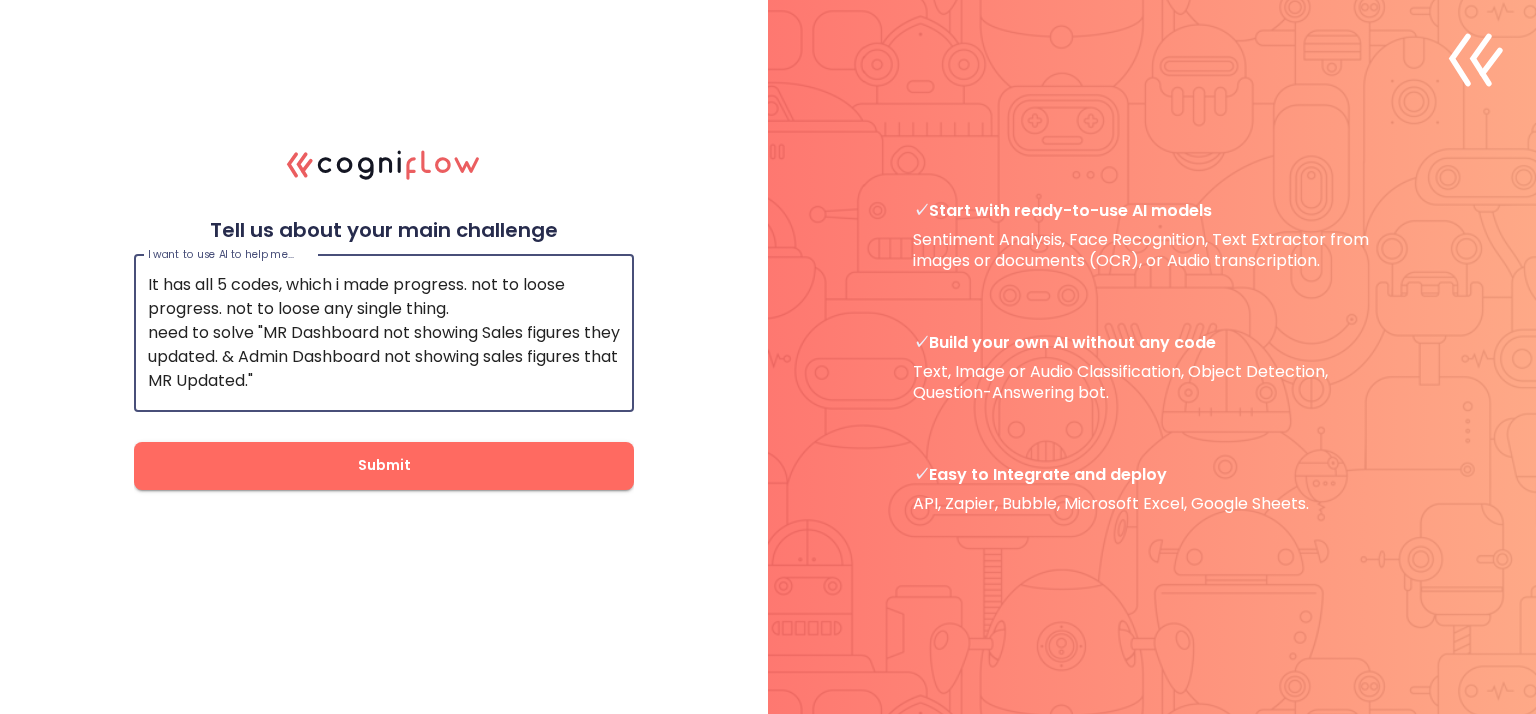 scroll, scrollTop: 47, scrollLeft: 0, axis: vertical 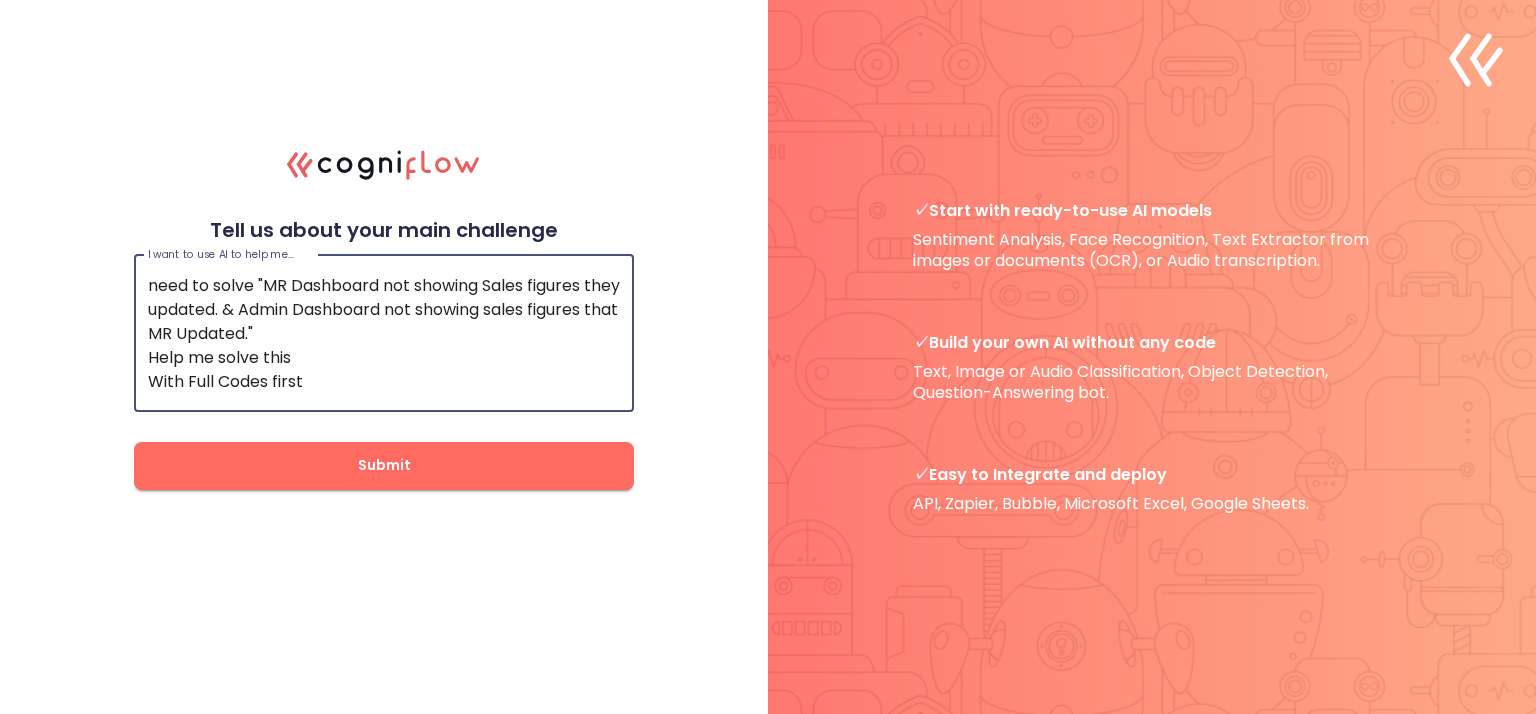 type on "It has all 5 codes, which i made progress. not to loose progress. not to loose any single thing.
need to solve "MR Dashboard not showing Sales figures they updated. & Admin Dashboard not showing sales figures that MR Updated."
Help me solve this
With Full Codes first" 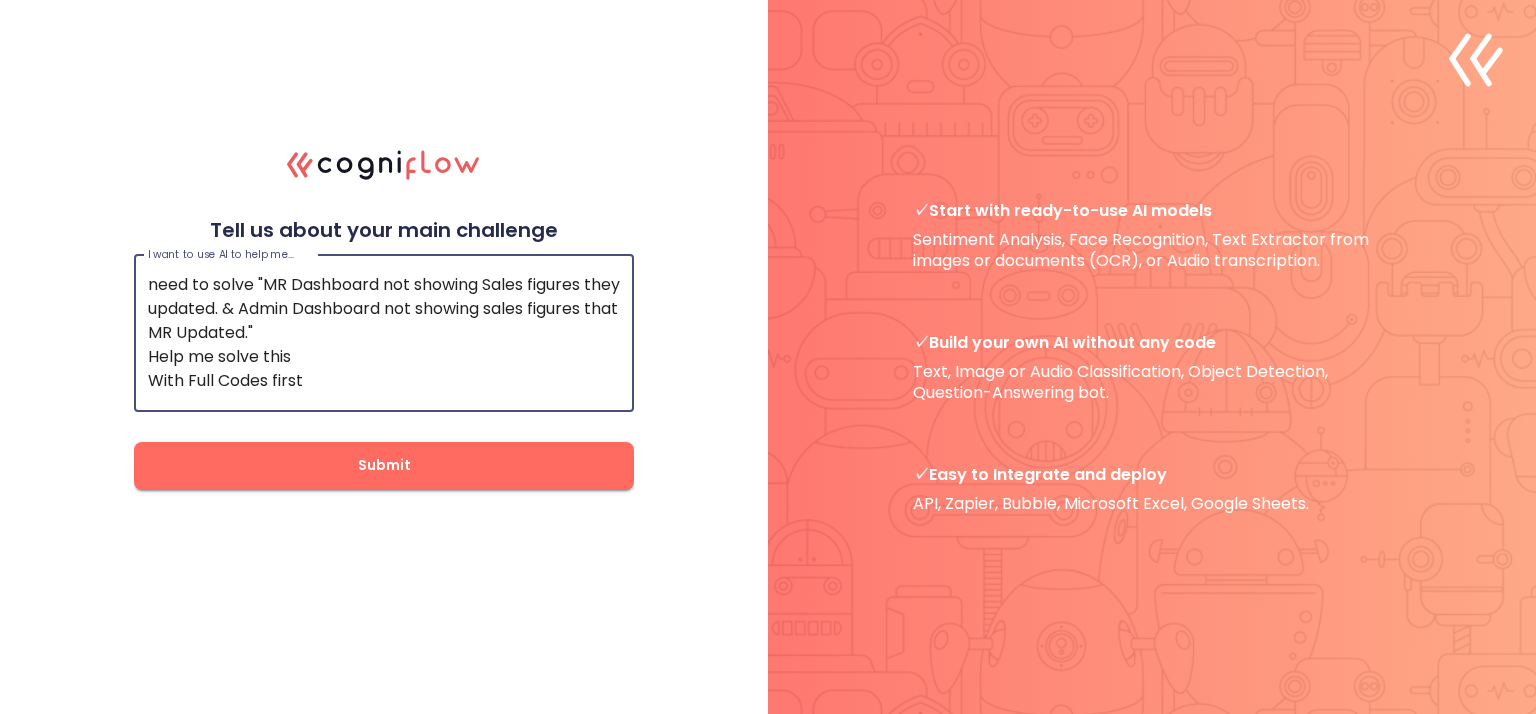 click on "Submit" at bounding box center (384, 465) 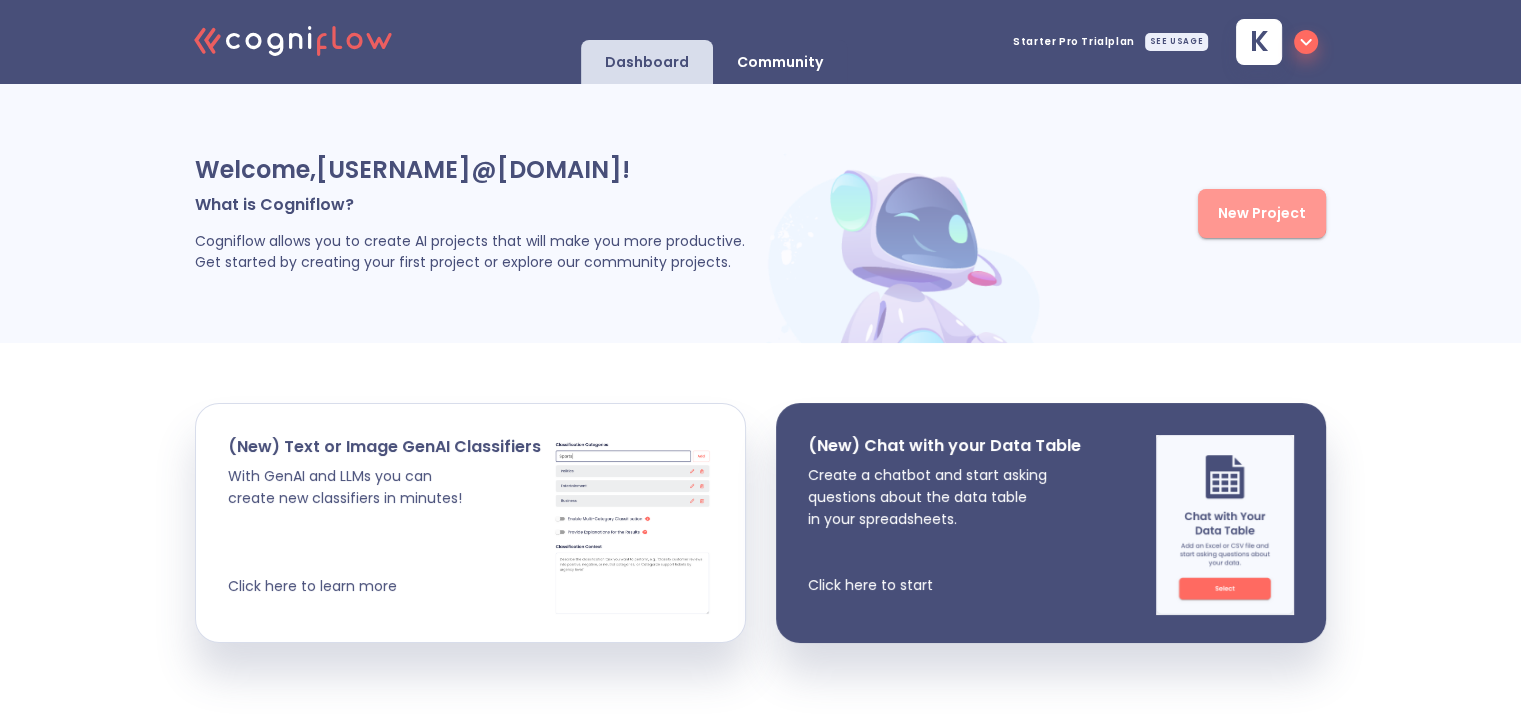 click on "New Project" at bounding box center [1262, 213] 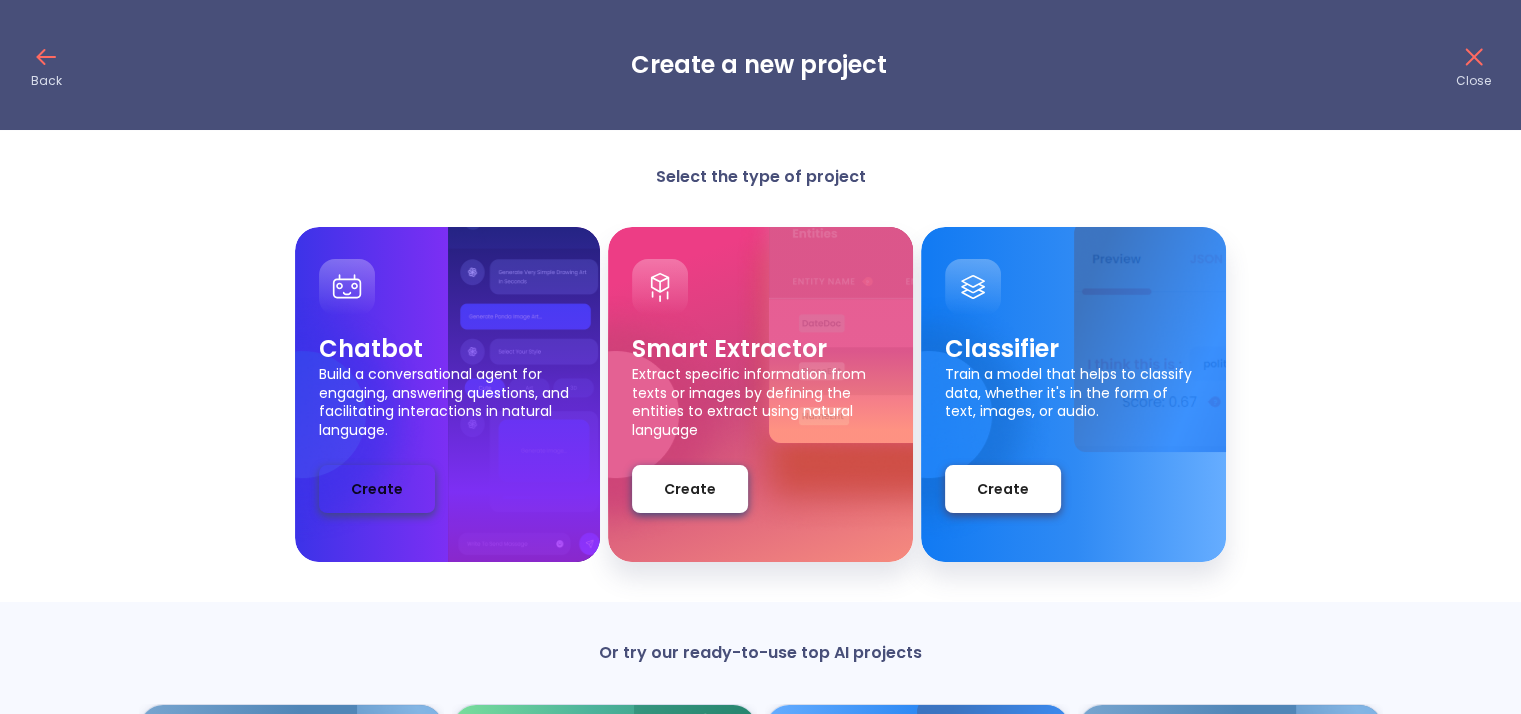 click on "Create" at bounding box center (377, 489) 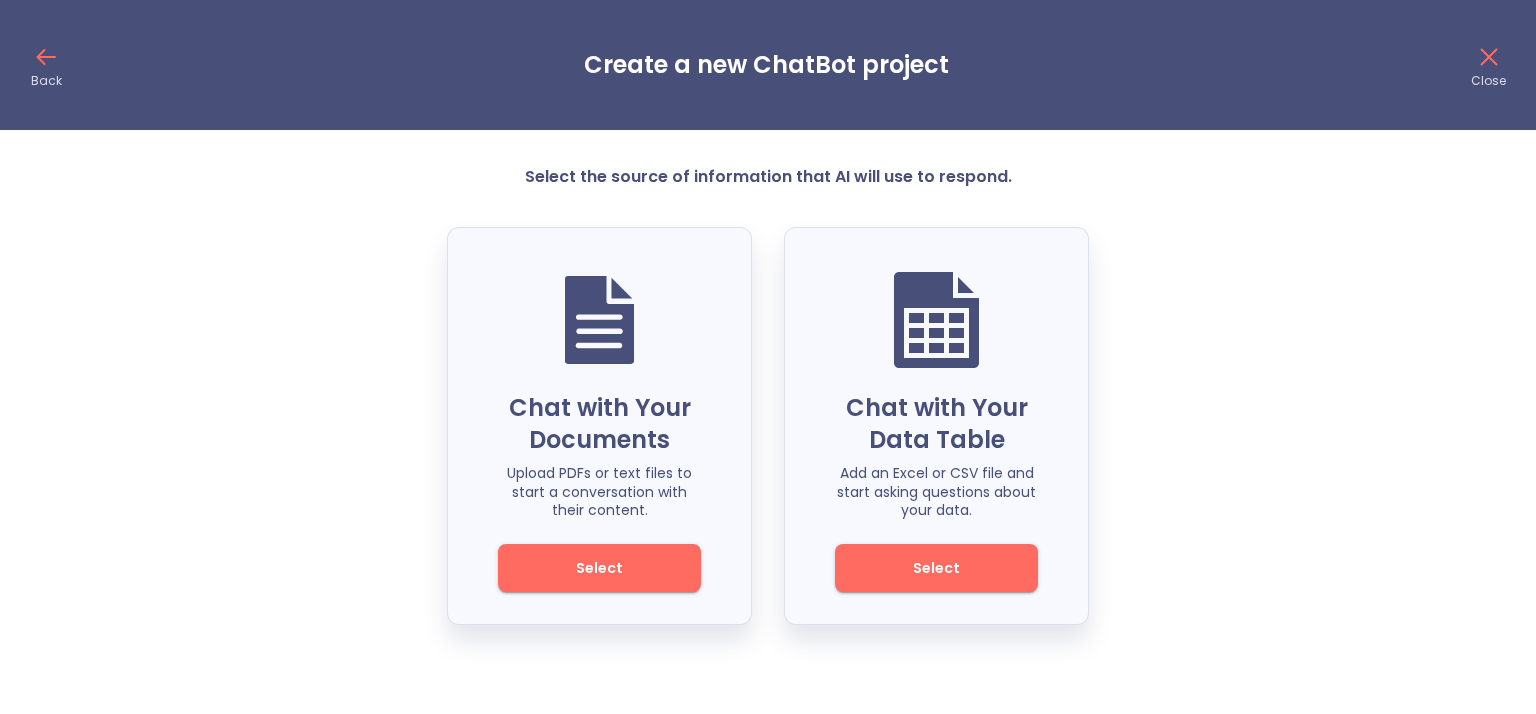 click on "Select" at bounding box center (599, 568) 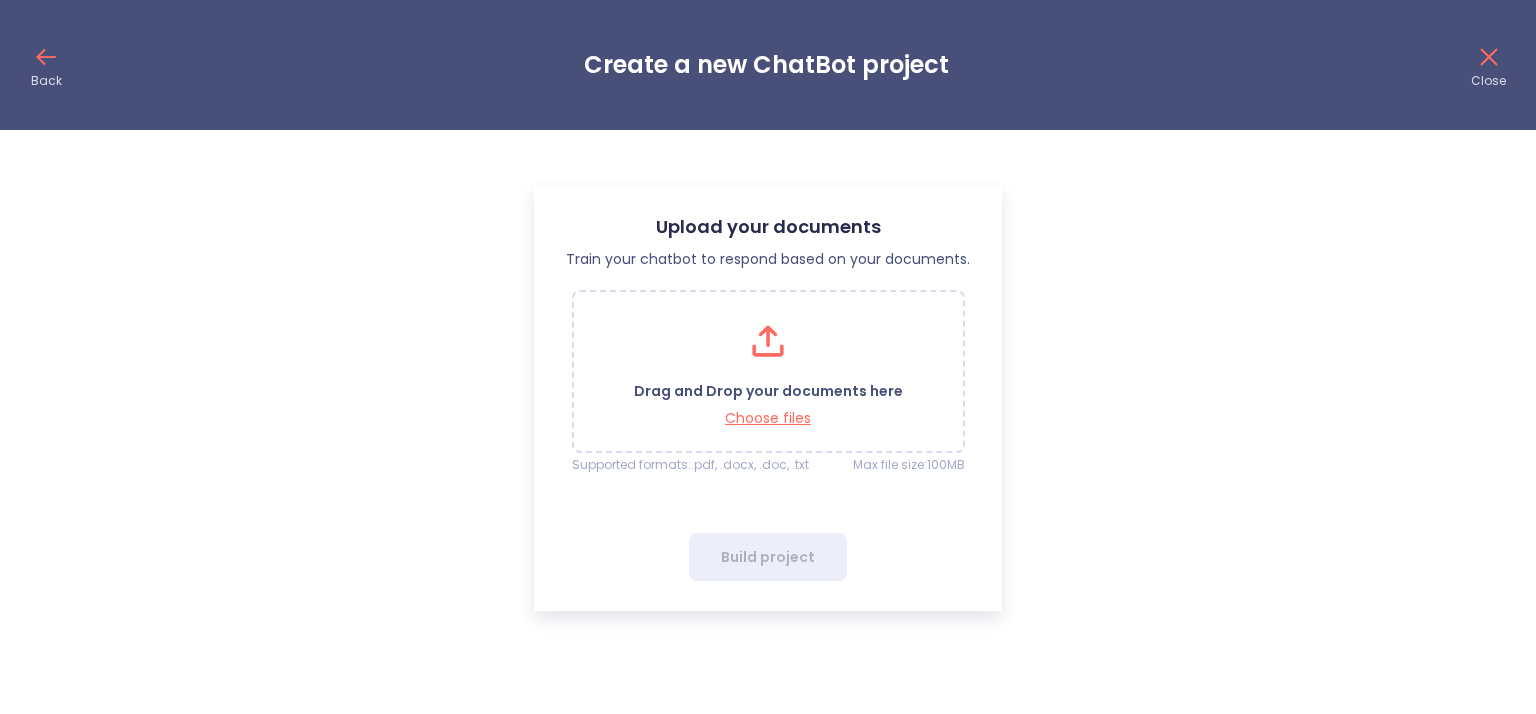 click on "Drag and Drop your documents here Choose files" at bounding box center (768, 371) 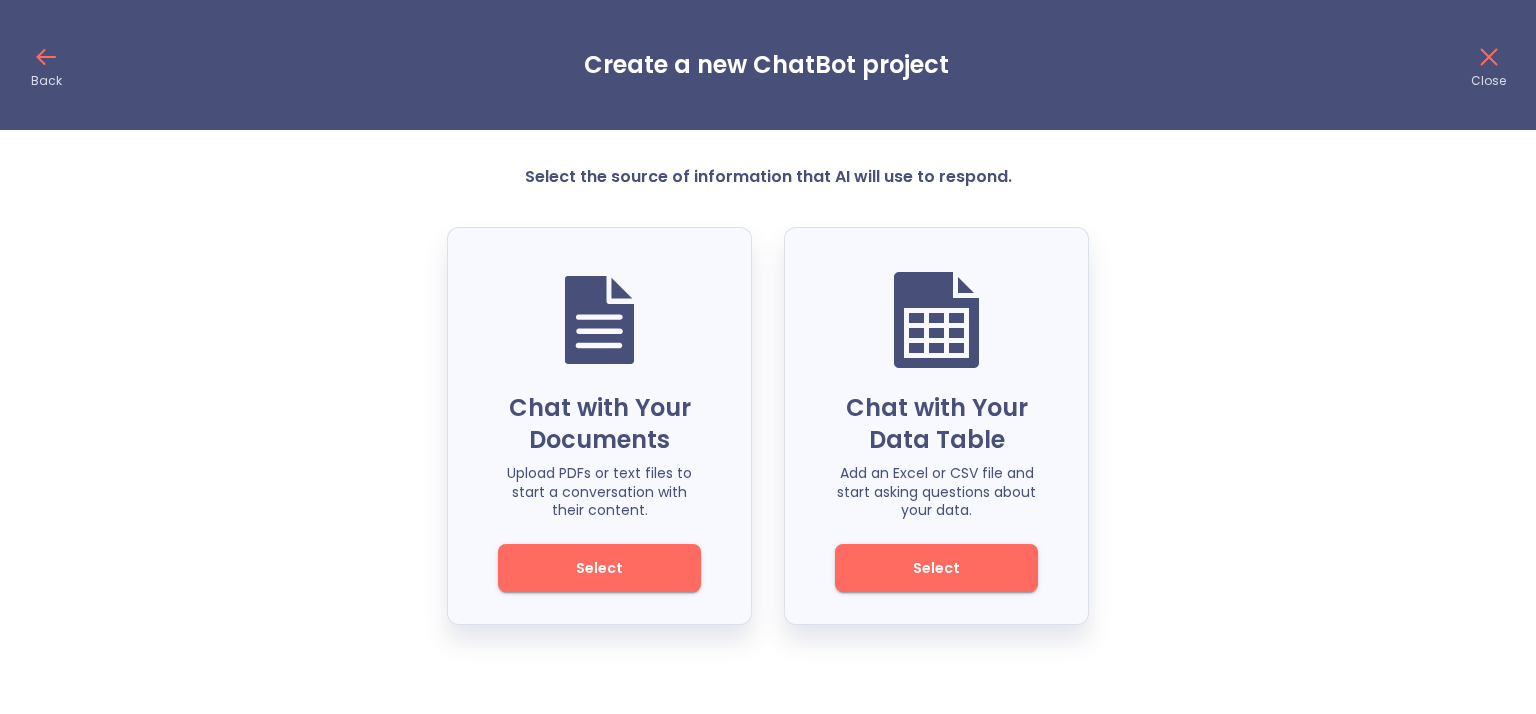 click on "Select" at bounding box center [936, 568] 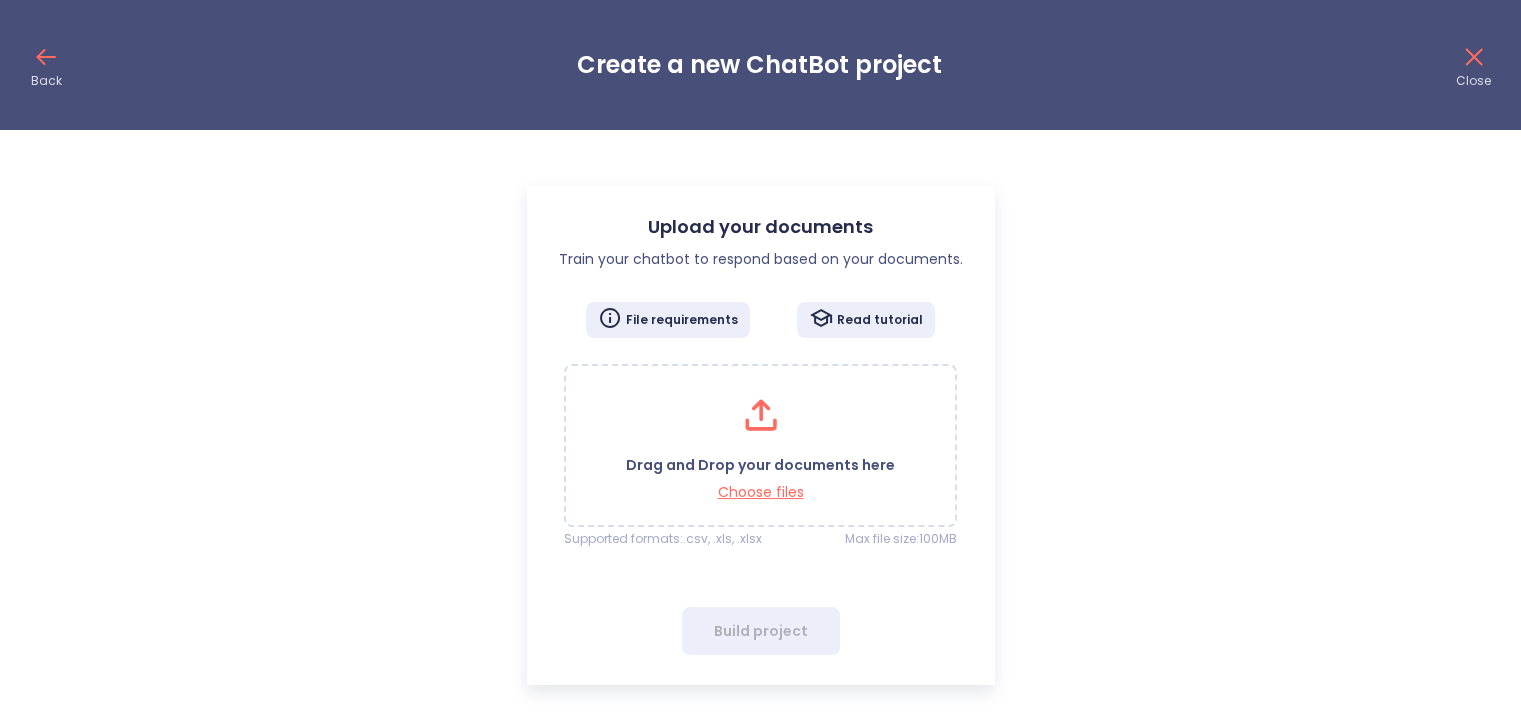 click on "Drag and Drop your documents here" at bounding box center (760, 465) 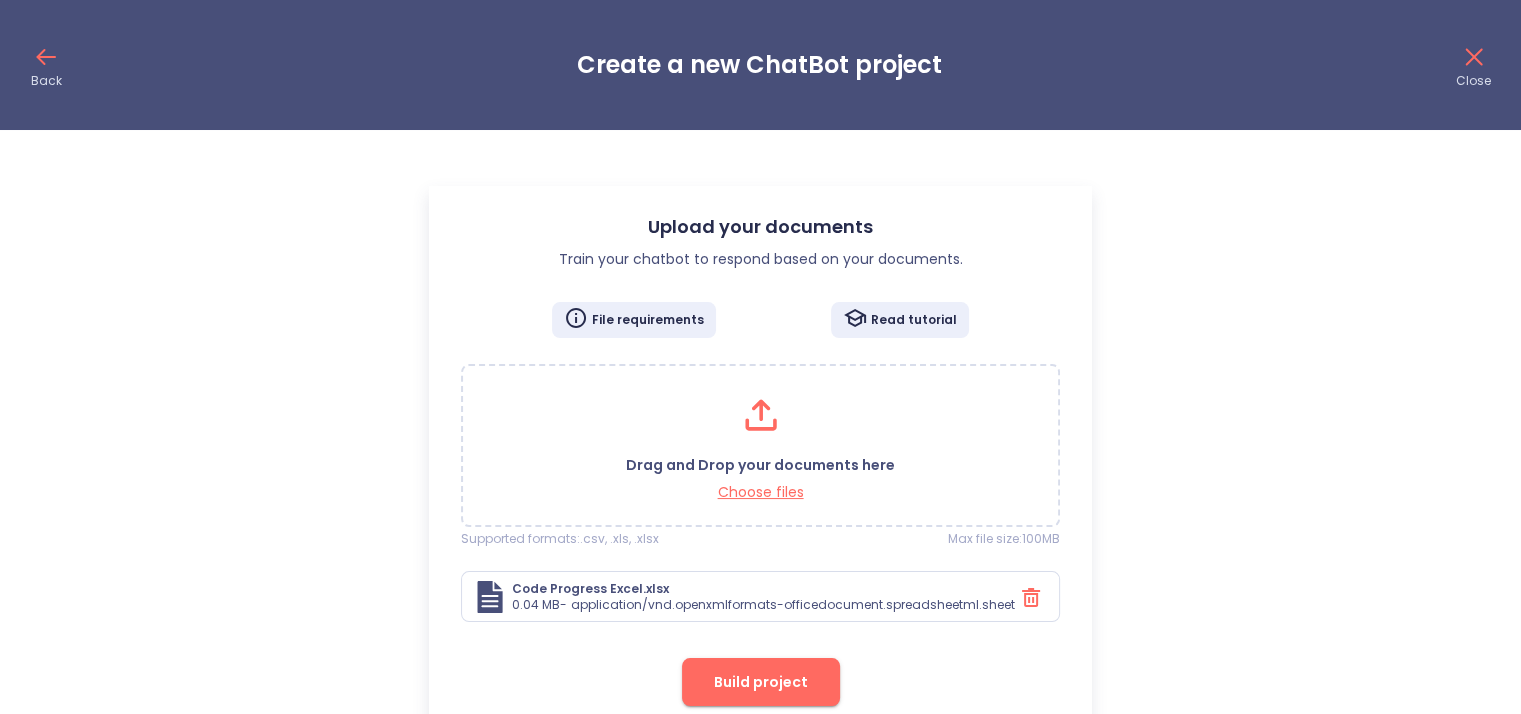 click on "Build project" at bounding box center [761, 682] 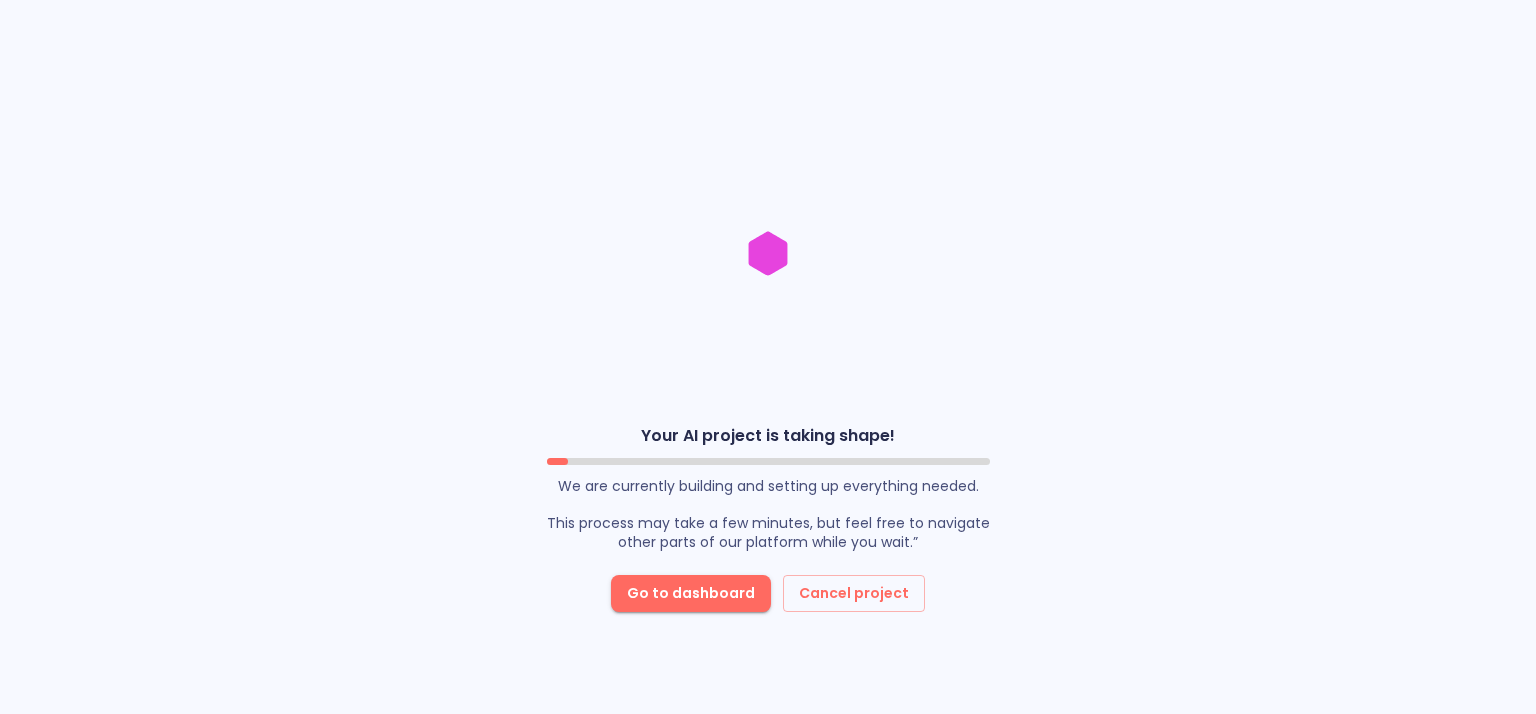 scroll, scrollTop: 0, scrollLeft: 0, axis: both 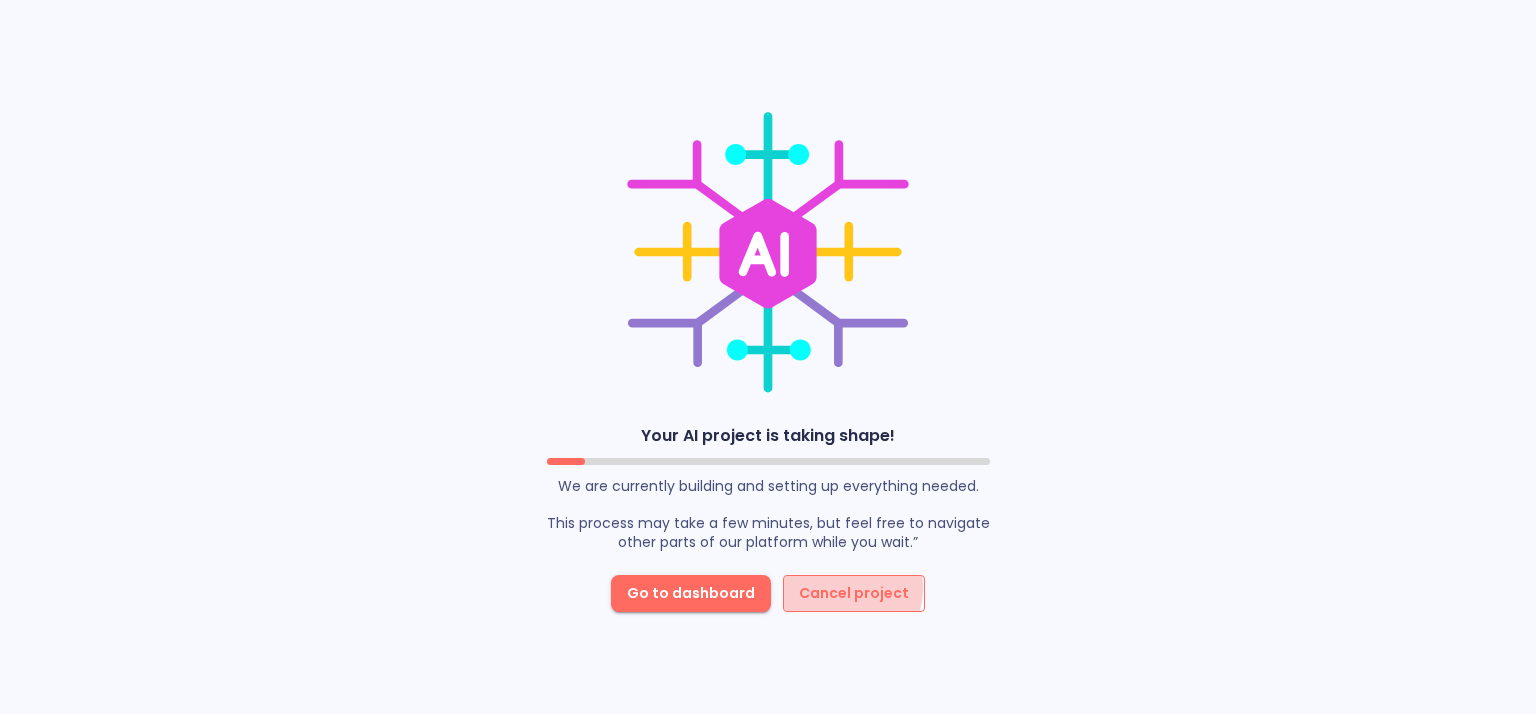 click on "Cancel project" at bounding box center [854, 593] 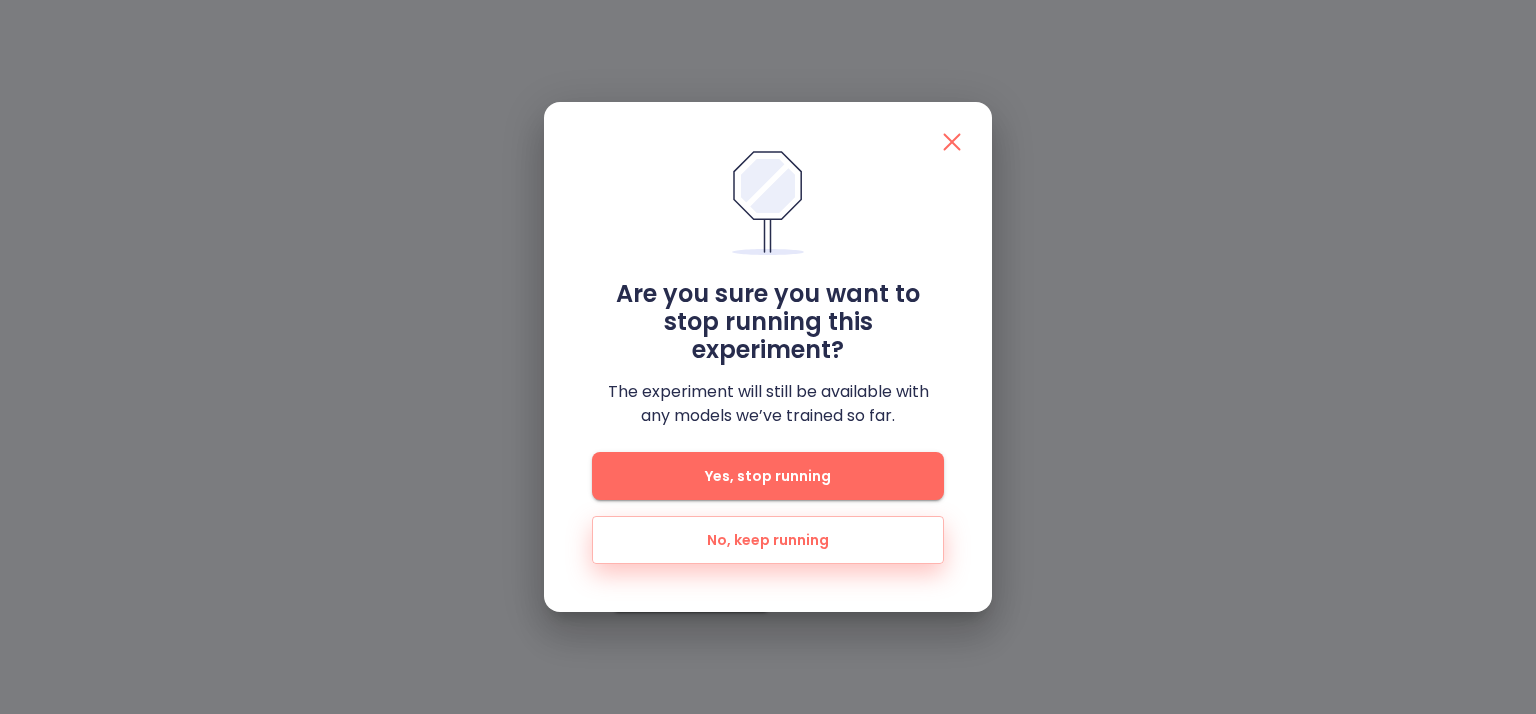 click on "Yes, stop running" at bounding box center [768, 476] 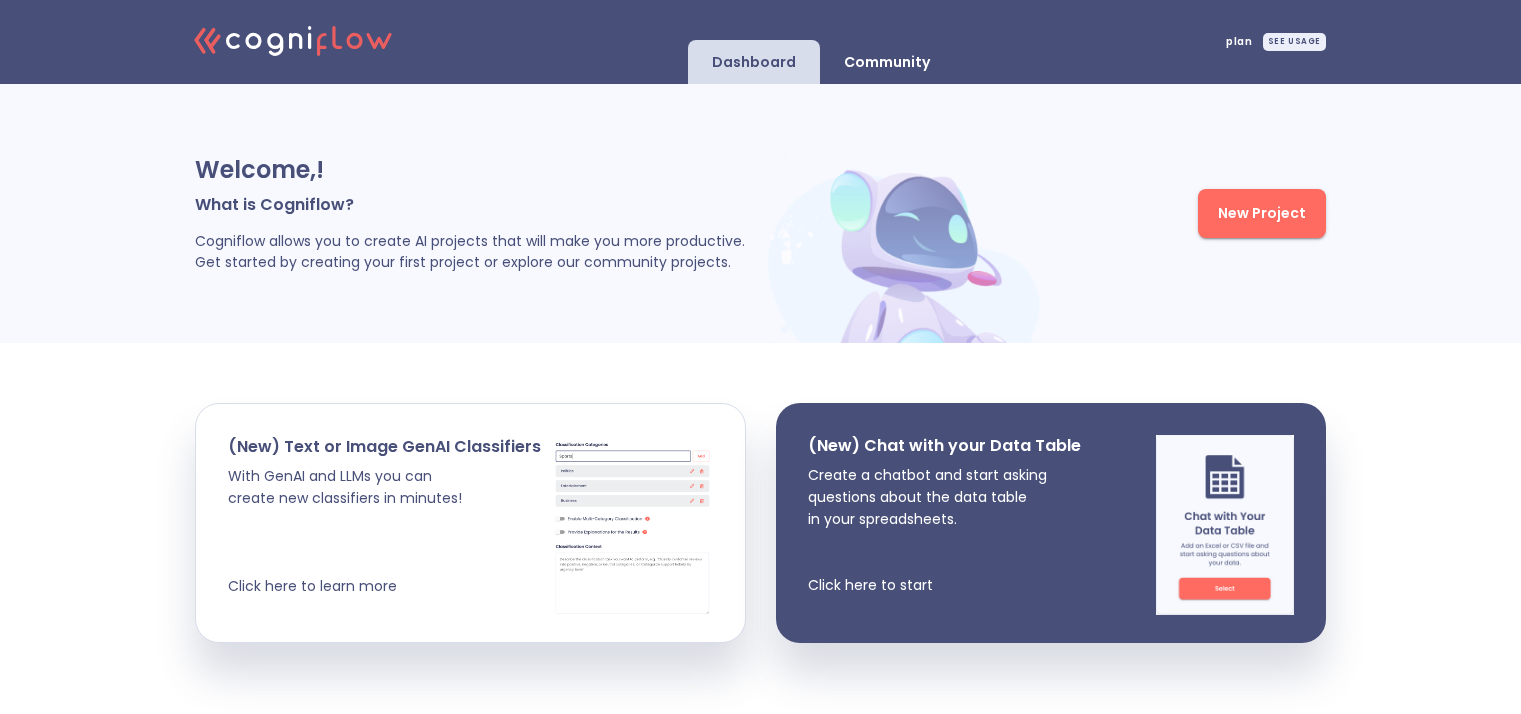 scroll, scrollTop: 0, scrollLeft: 0, axis: both 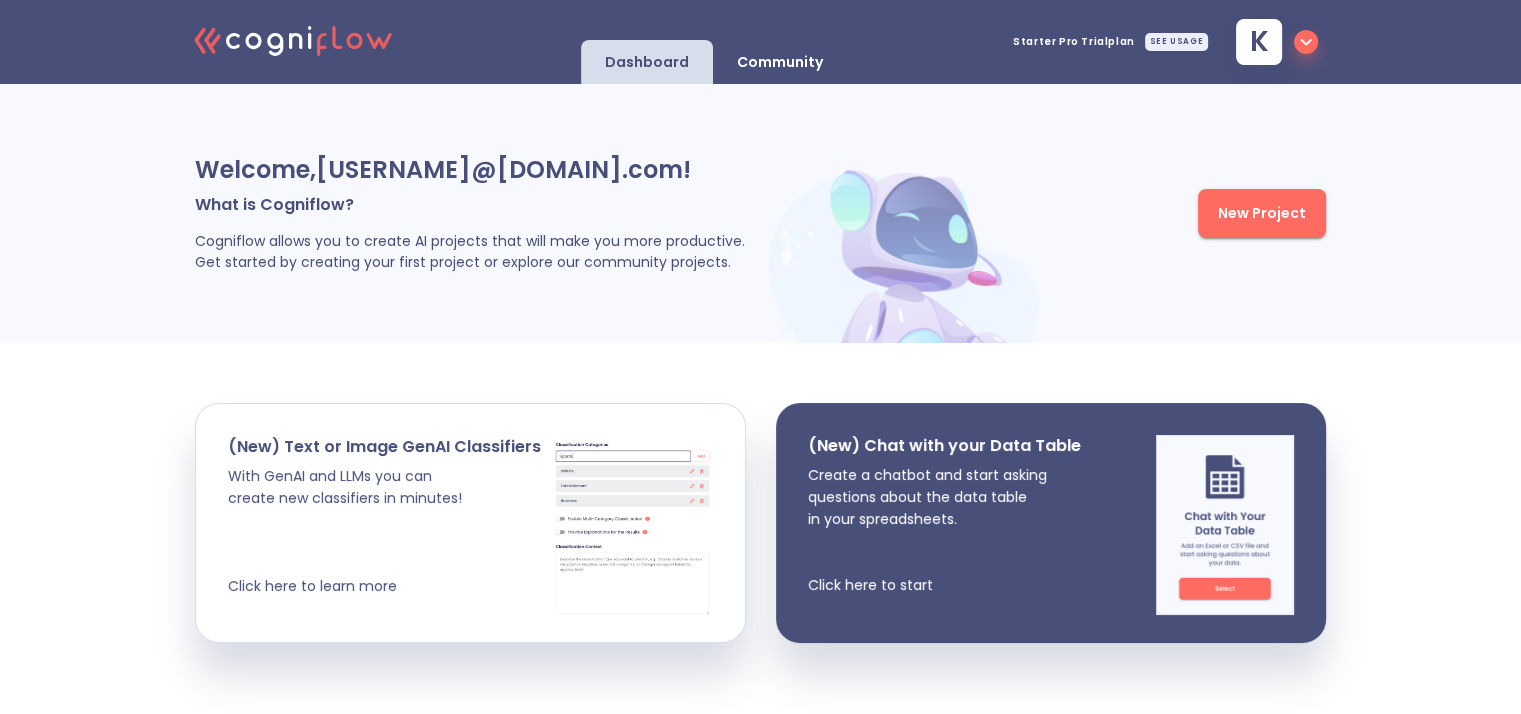 click on "New Project" at bounding box center (1262, 213) 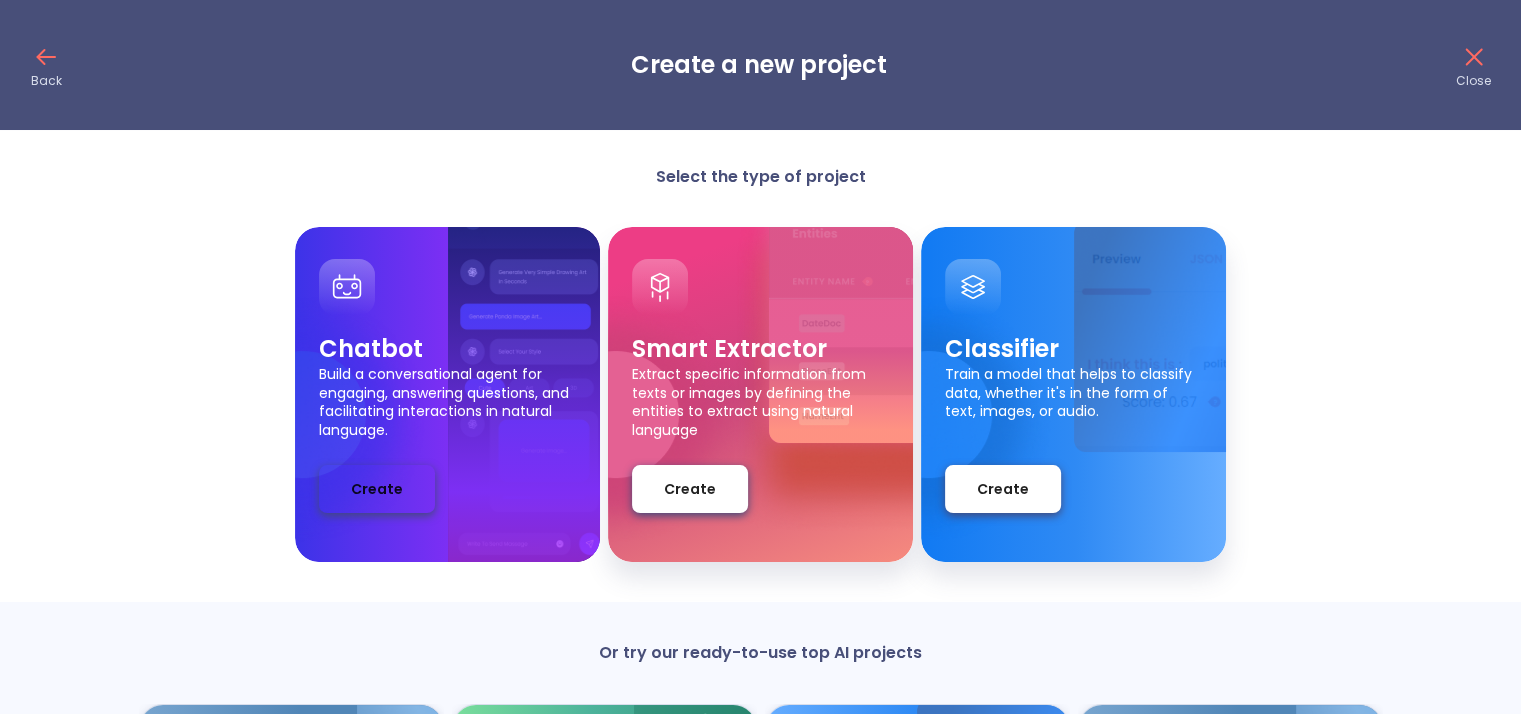 click on "Create" at bounding box center [377, 489] 